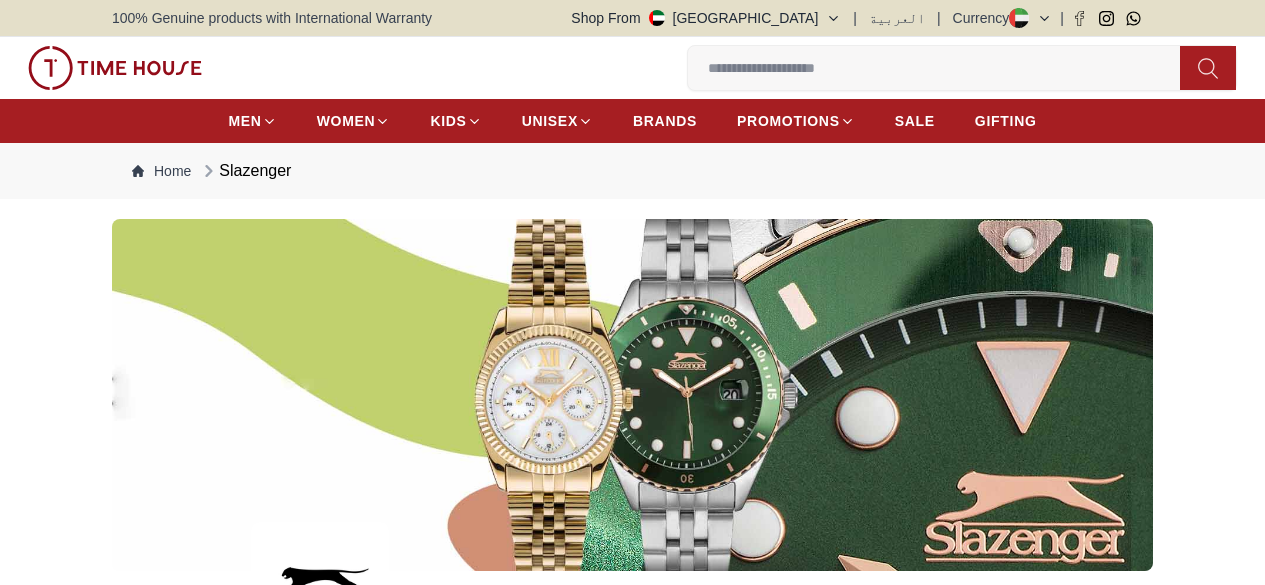 scroll, scrollTop: 282, scrollLeft: 0, axis: vertical 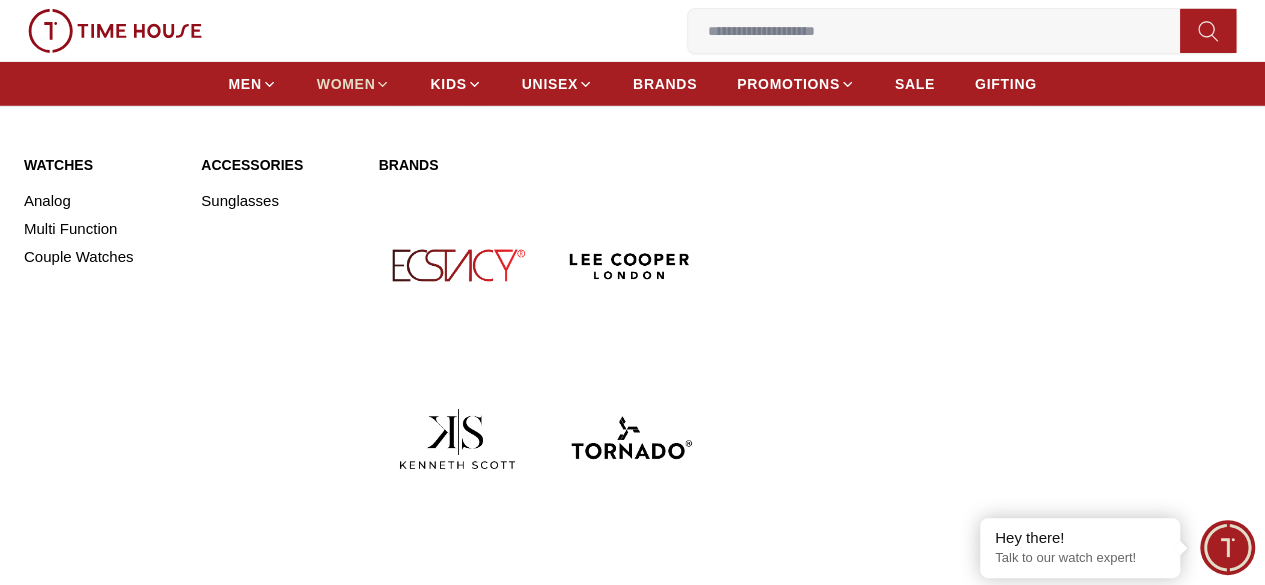 click on "WOMEN" at bounding box center (346, 84) 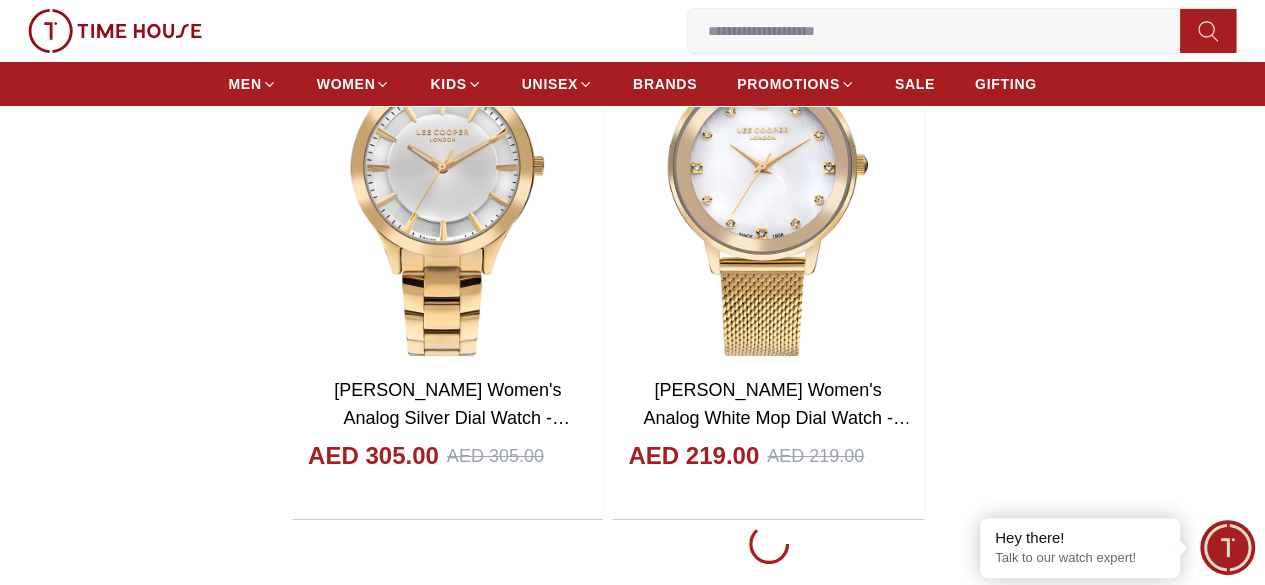scroll, scrollTop: 3694, scrollLeft: 0, axis: vertical 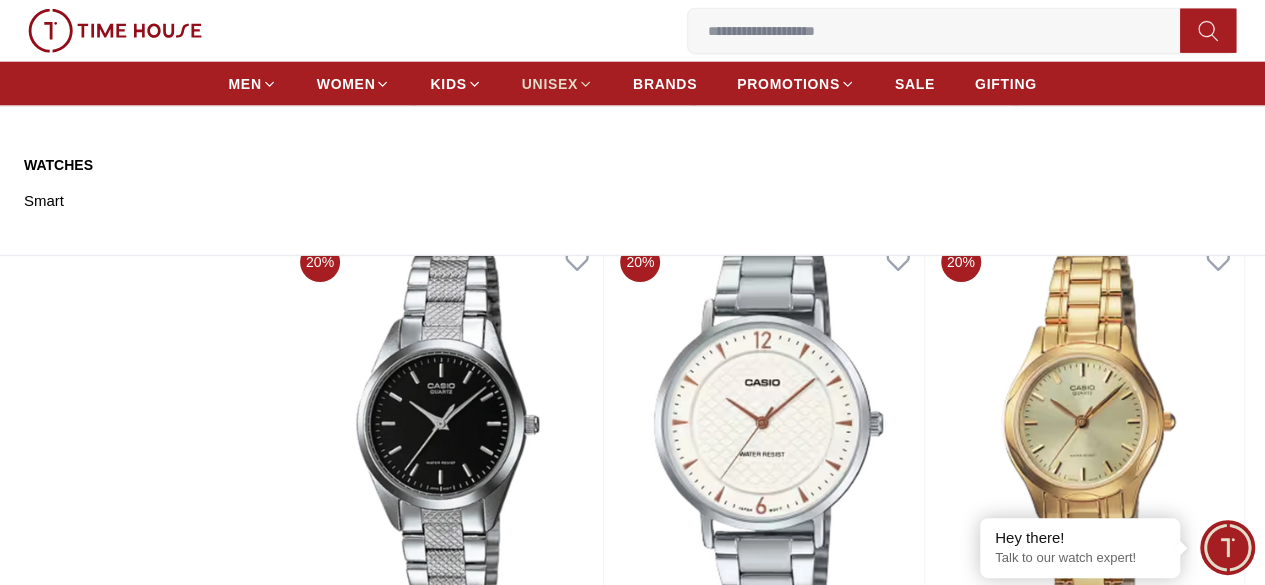 click on "UNISEX" at bounding box center (550, 84) 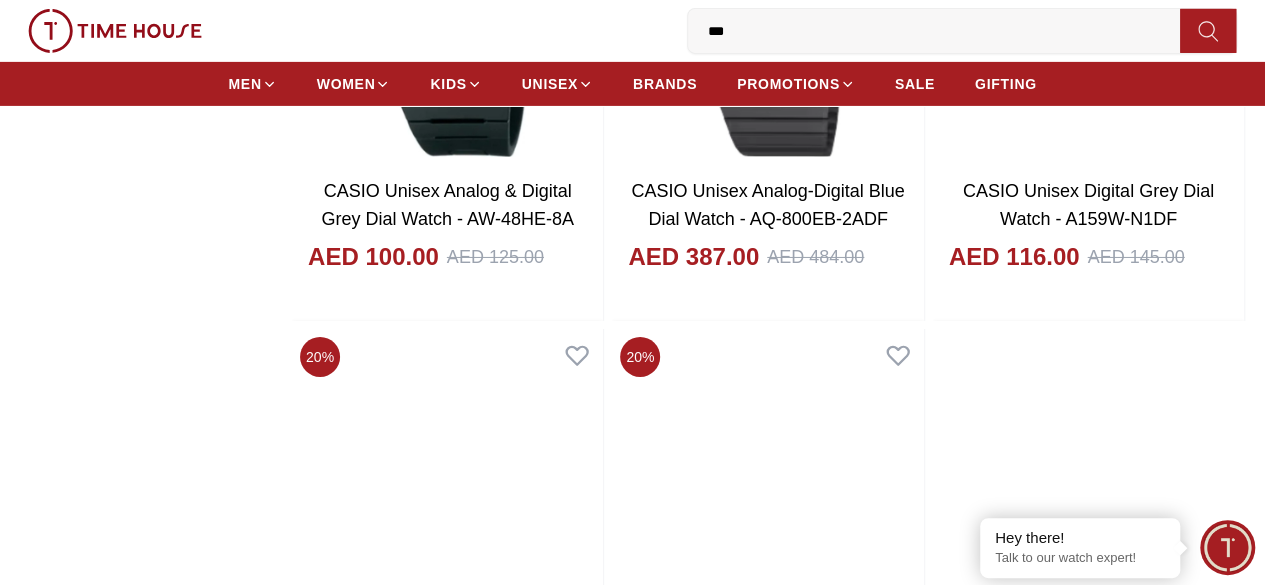 scroll, scrollTop: 3318, scrollLeft: 0, axis: vertical 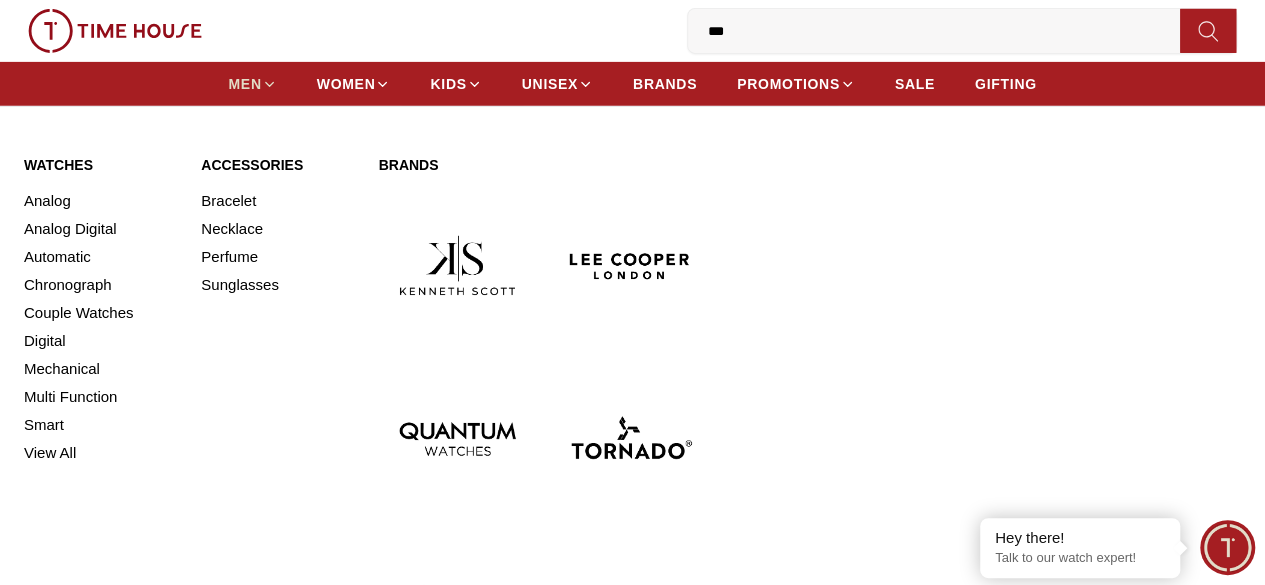 click on "MEN" at bounding box center [244, 84] 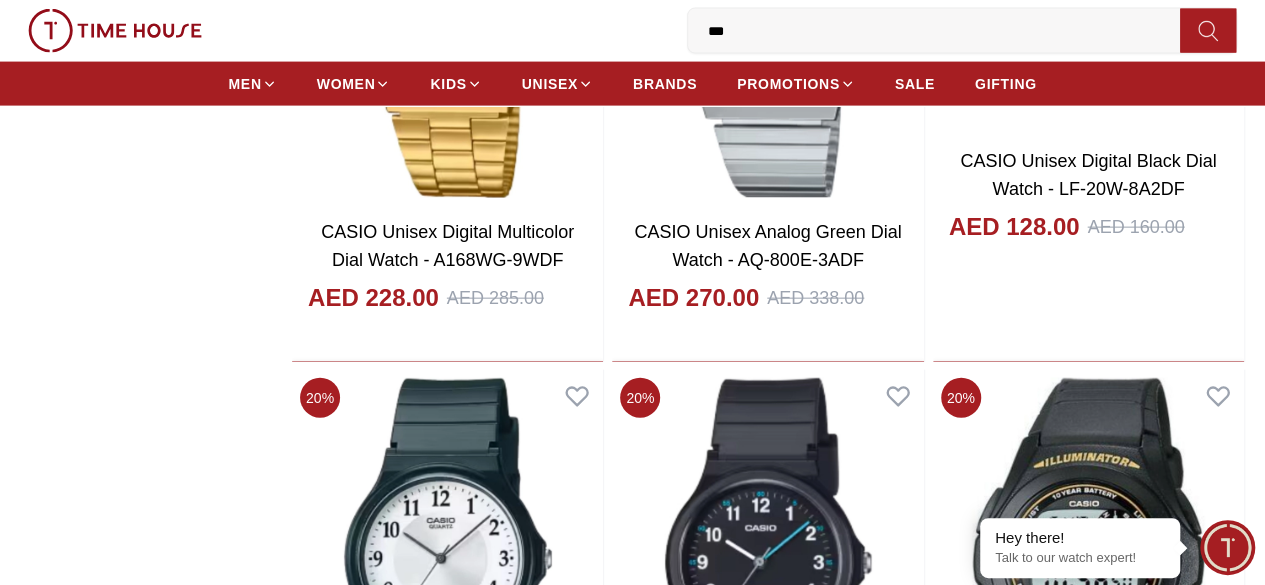 scroll, scrollTop: 2130, scrollLeft: 0, axis: vertical 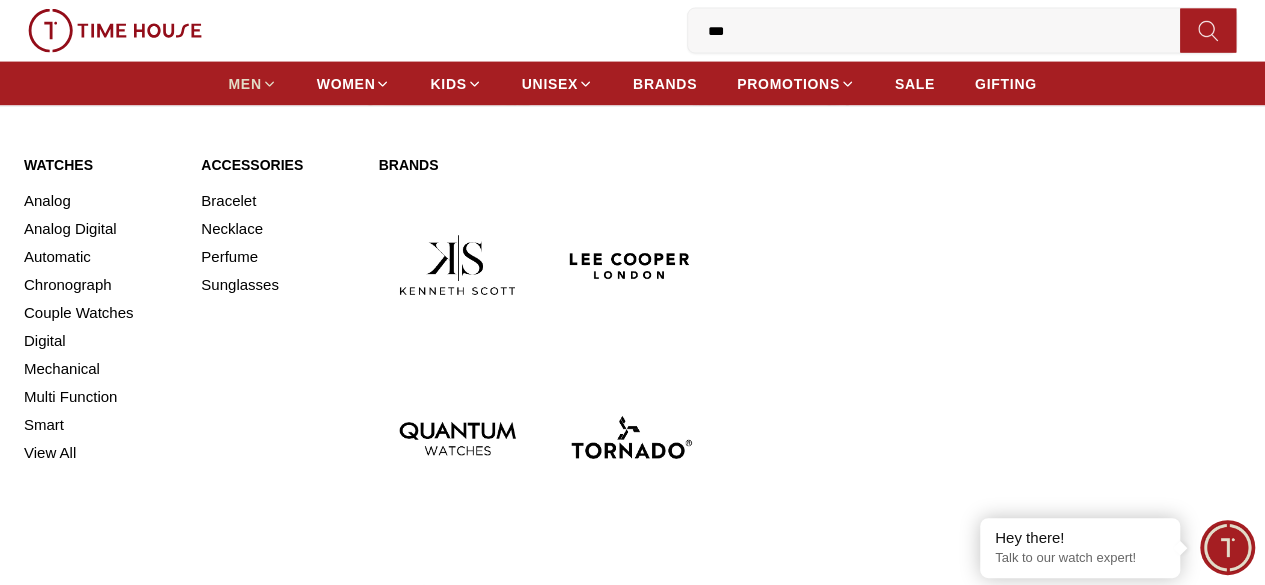 click on "MEN" at bounding box center [244, 84] 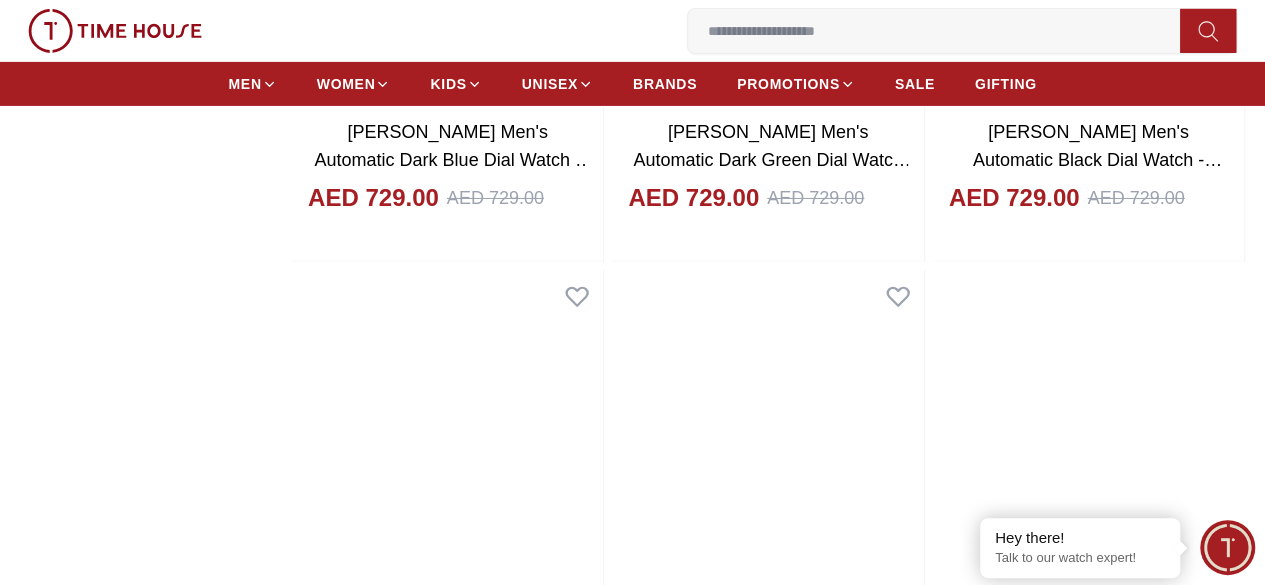 scroll, scrollTop: 3385, scrollLeft: 0, axis: vertical 